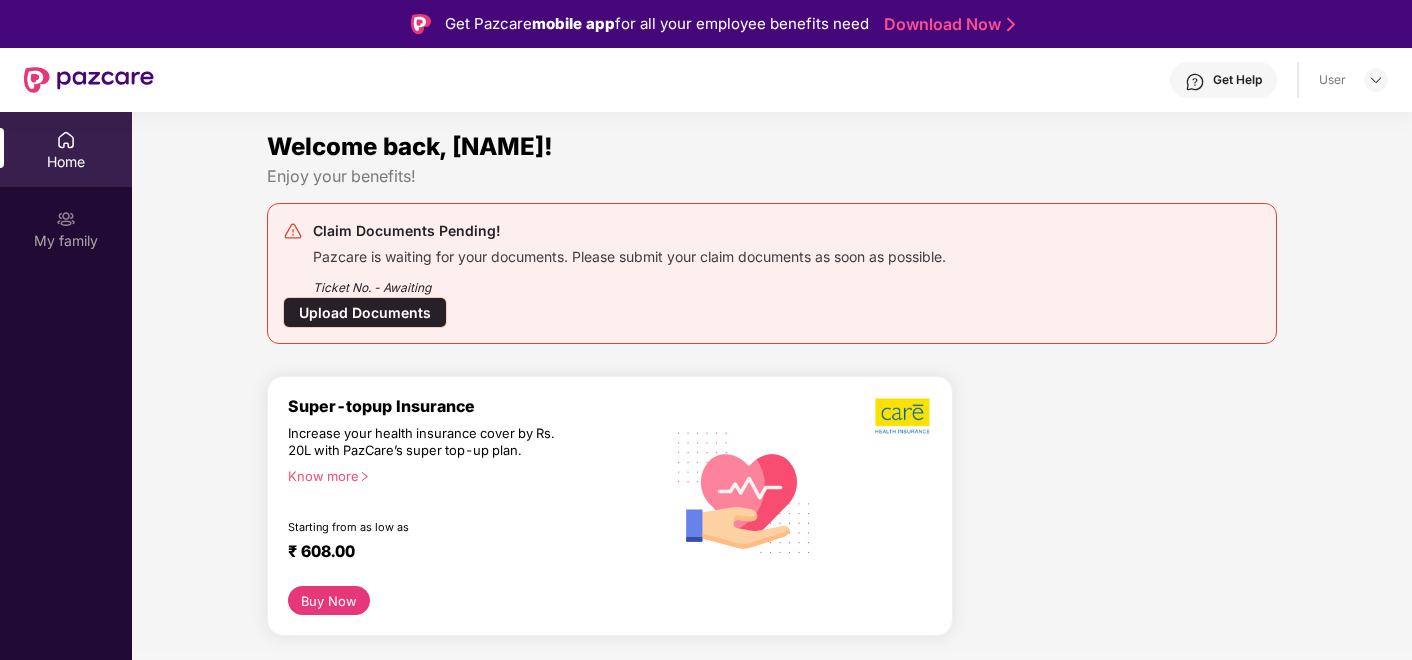click on "Upload Documents" at bounding box center (365, 312) 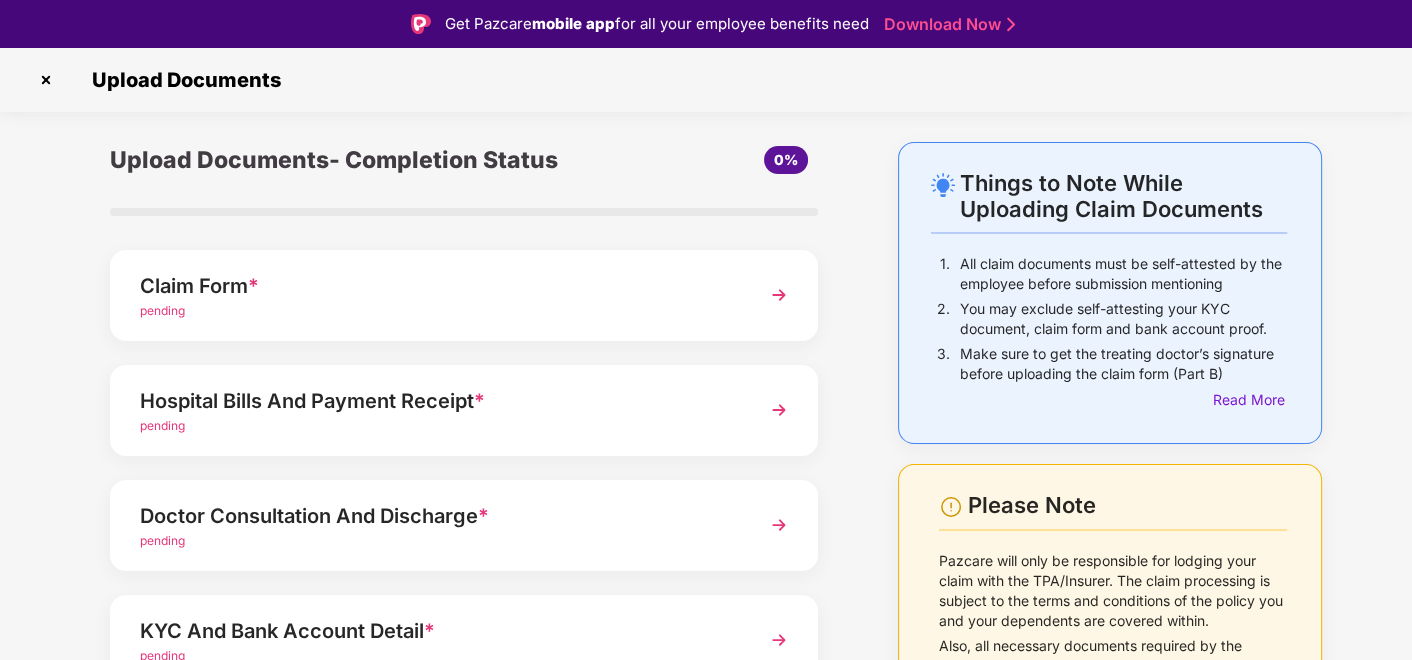 click at bounding box center [779, 295] 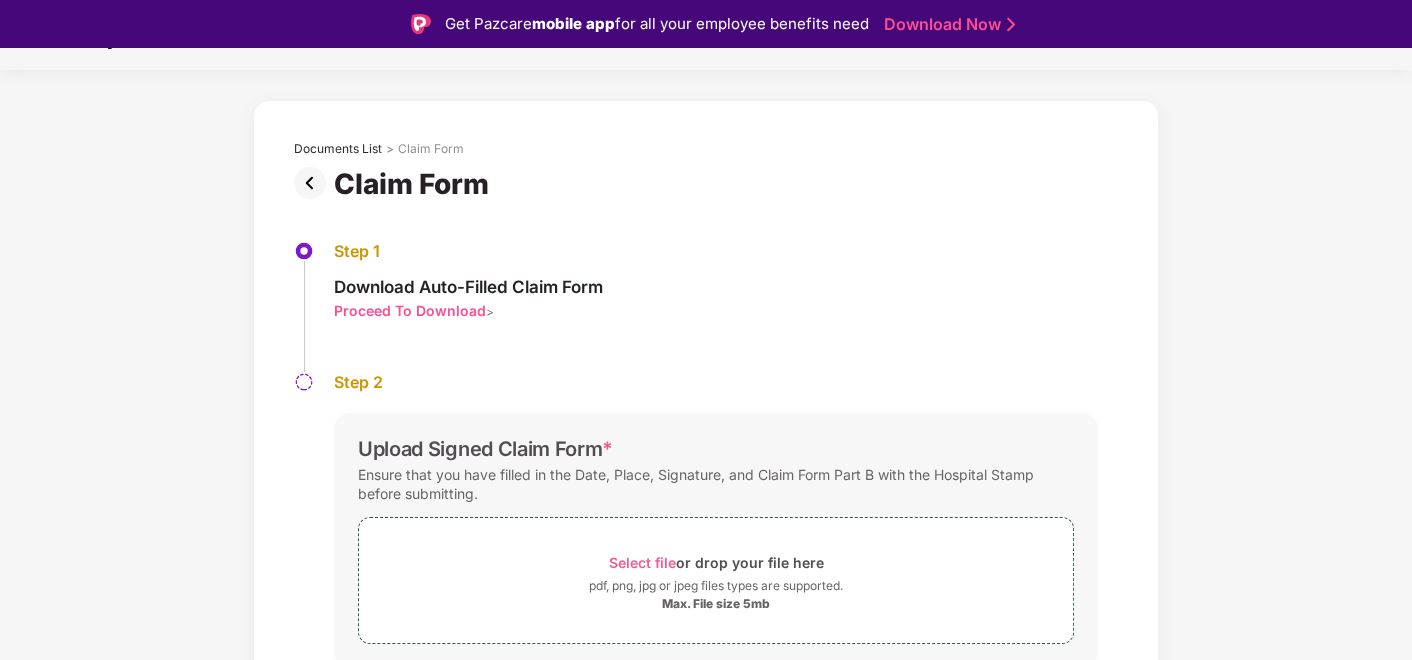 scroll, scrollTop: 20, scrollLeft: 0, axis: vertical 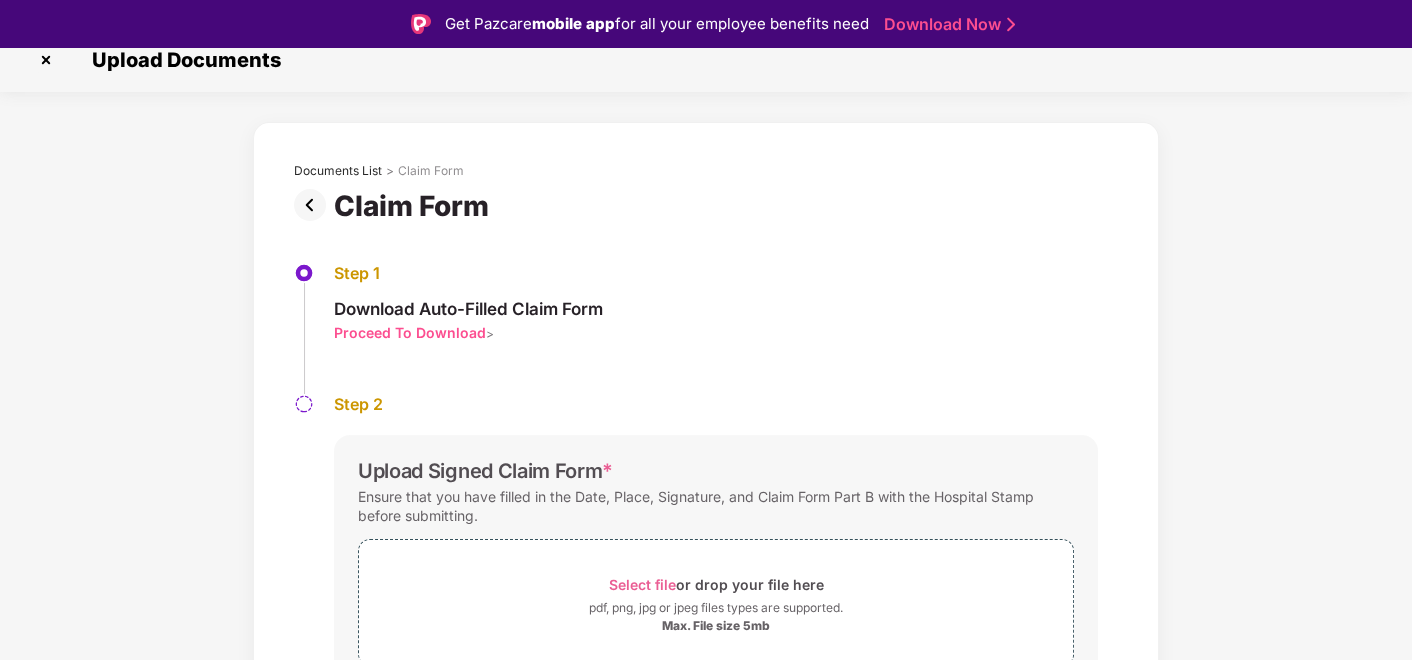 click on "Download Auto-Filled Claim Form" at bounding box center (468, 309) 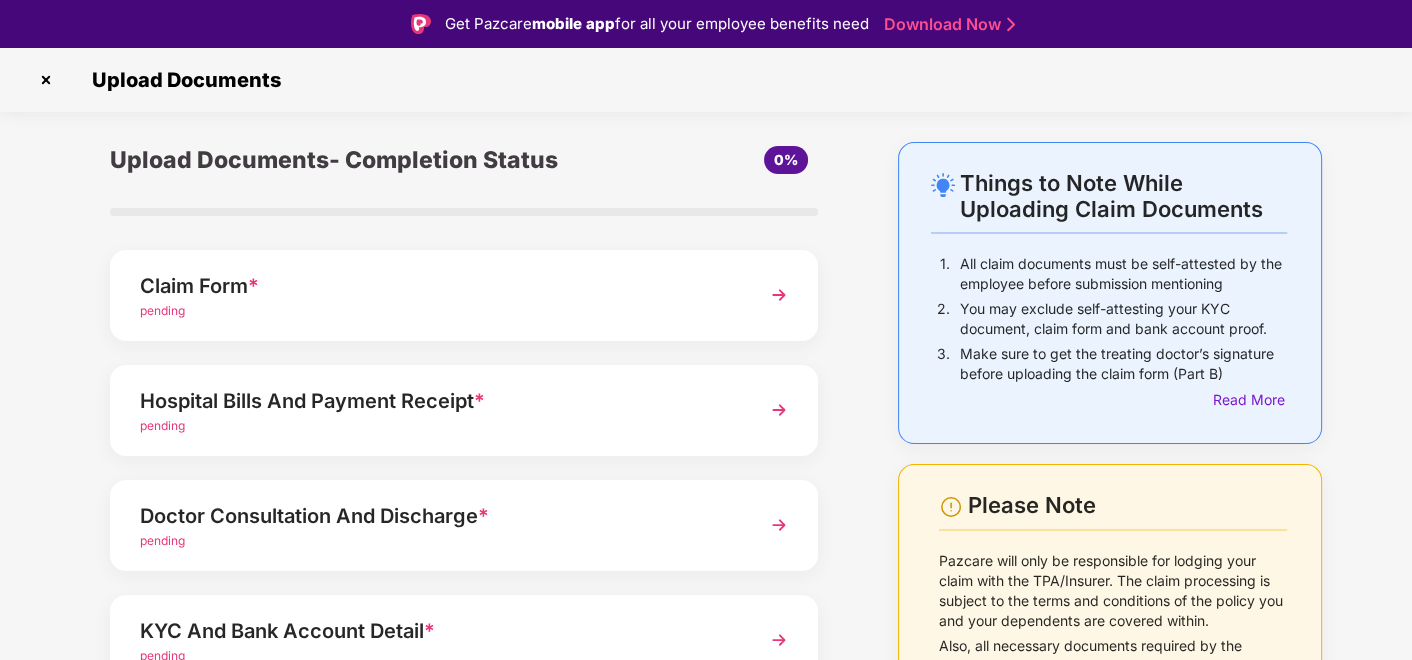 click at bounding box center [779, 295] 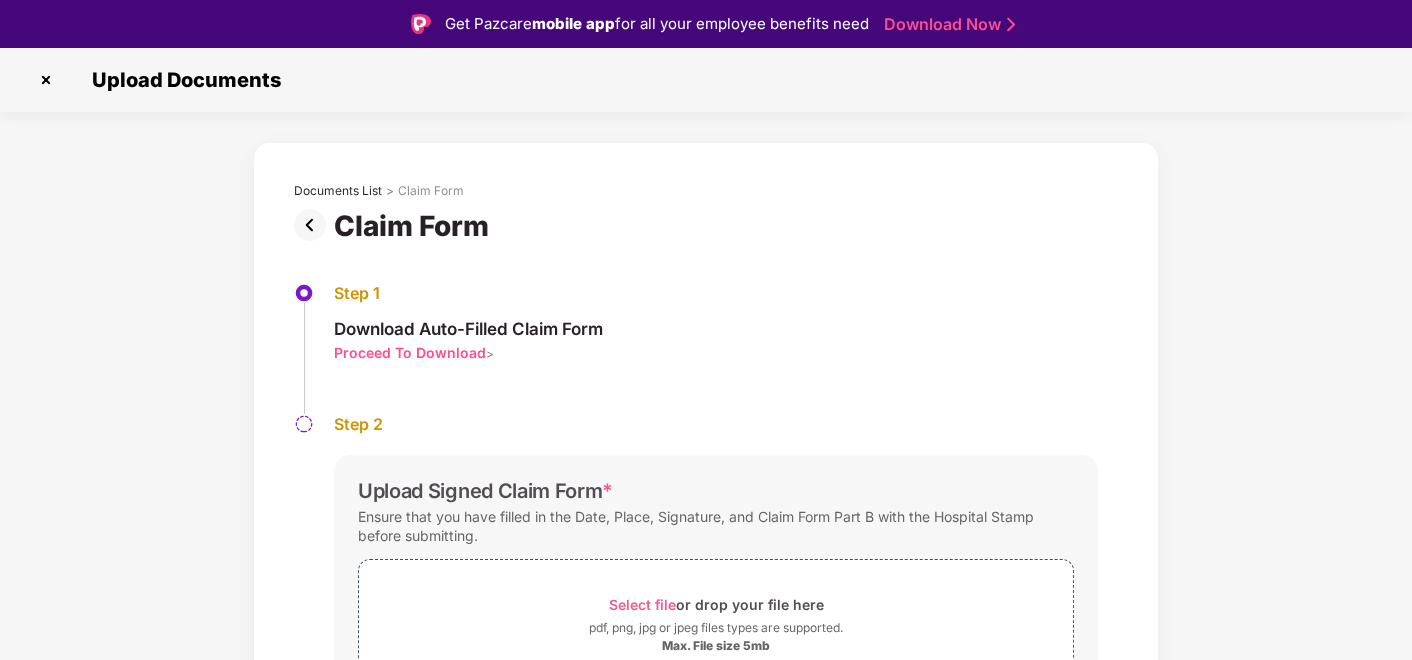 scroll, scrollTop: 111, scrollLeft: 0, axis: vertical 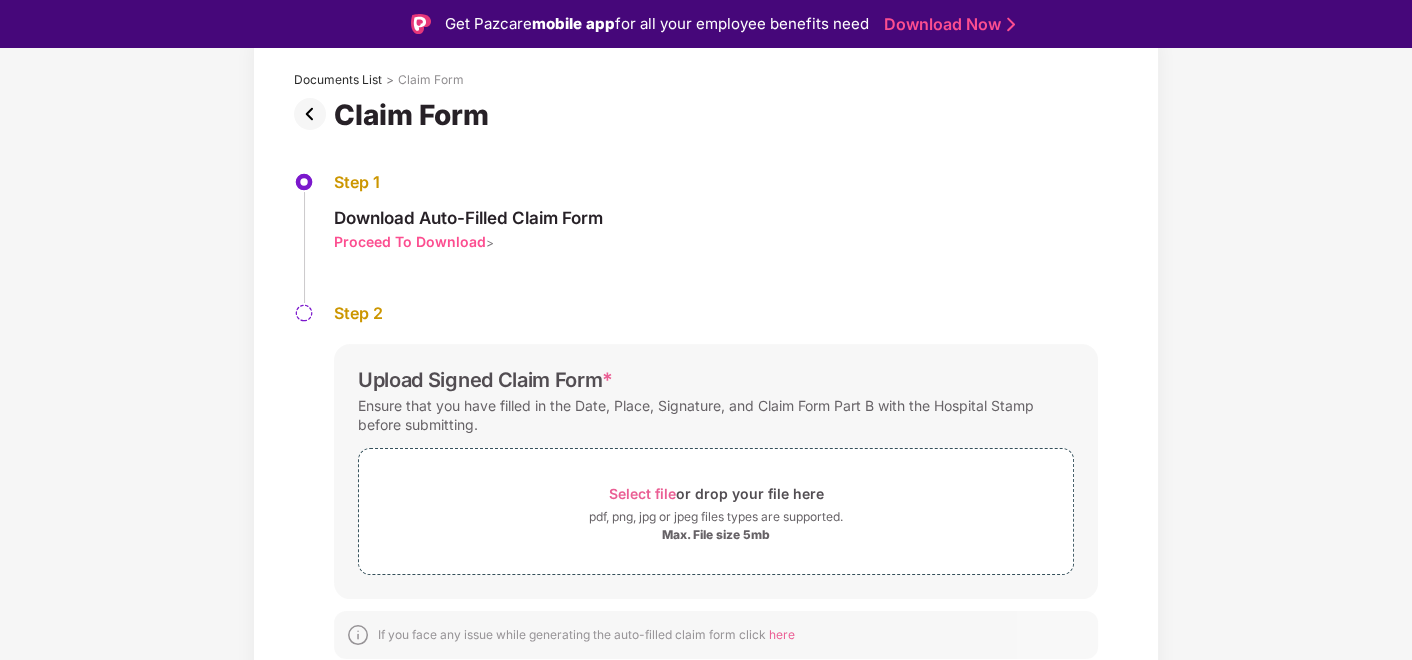 click on "here" at bounding box center (782, 634) 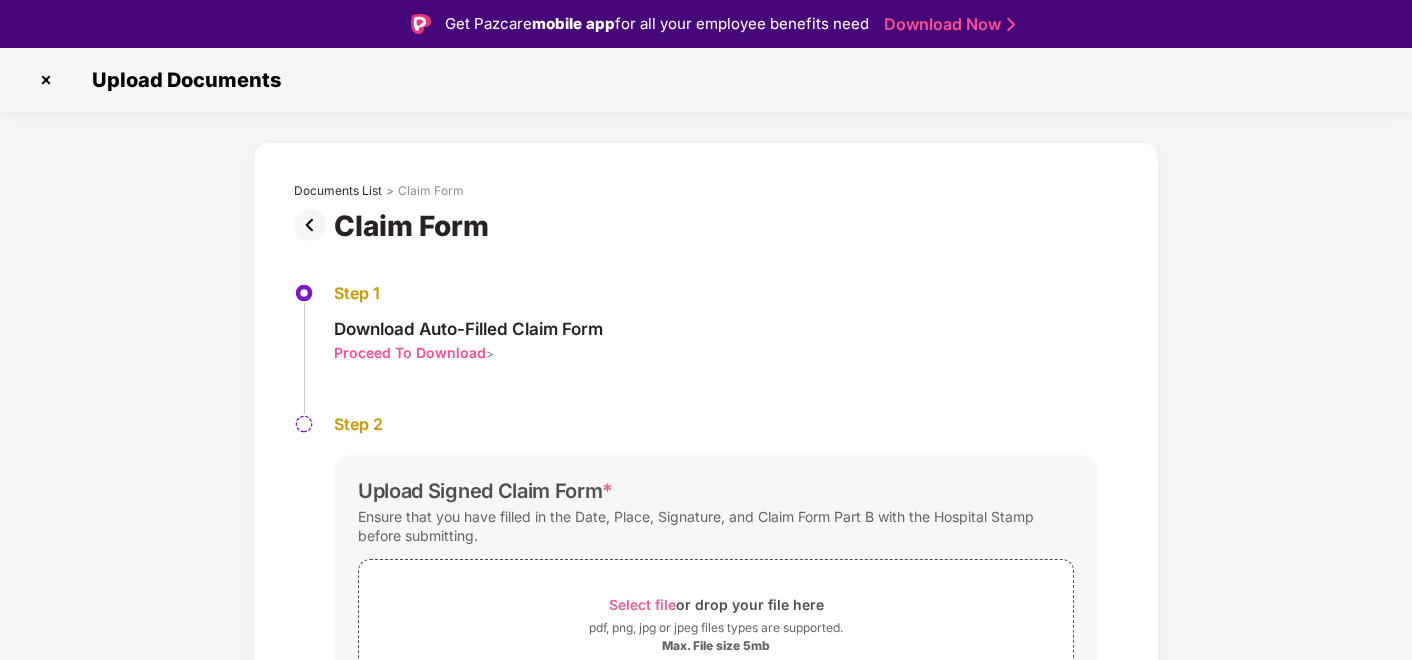 click on "Proceed To Download" at bounding box center (410, 352) 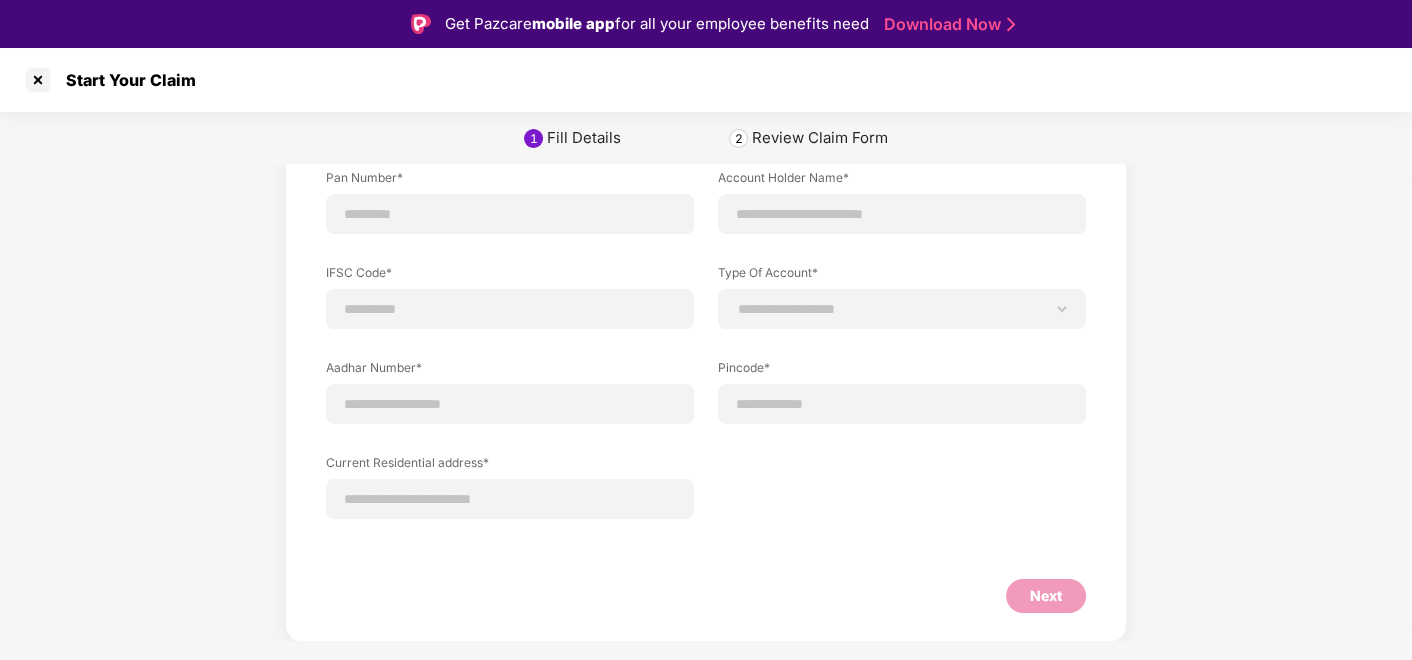scroll, scrollTop: 31, scrollLeft: 0, axis: vertical 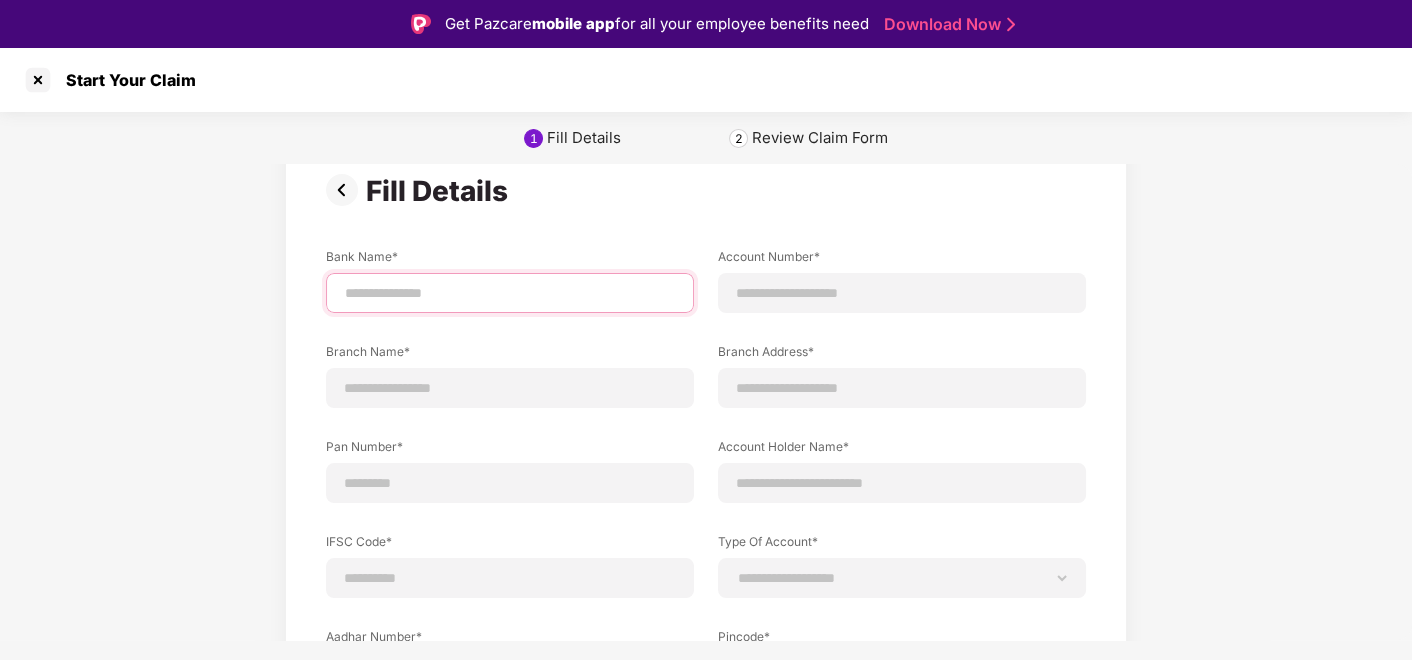 click at bounding box center [510, 293] 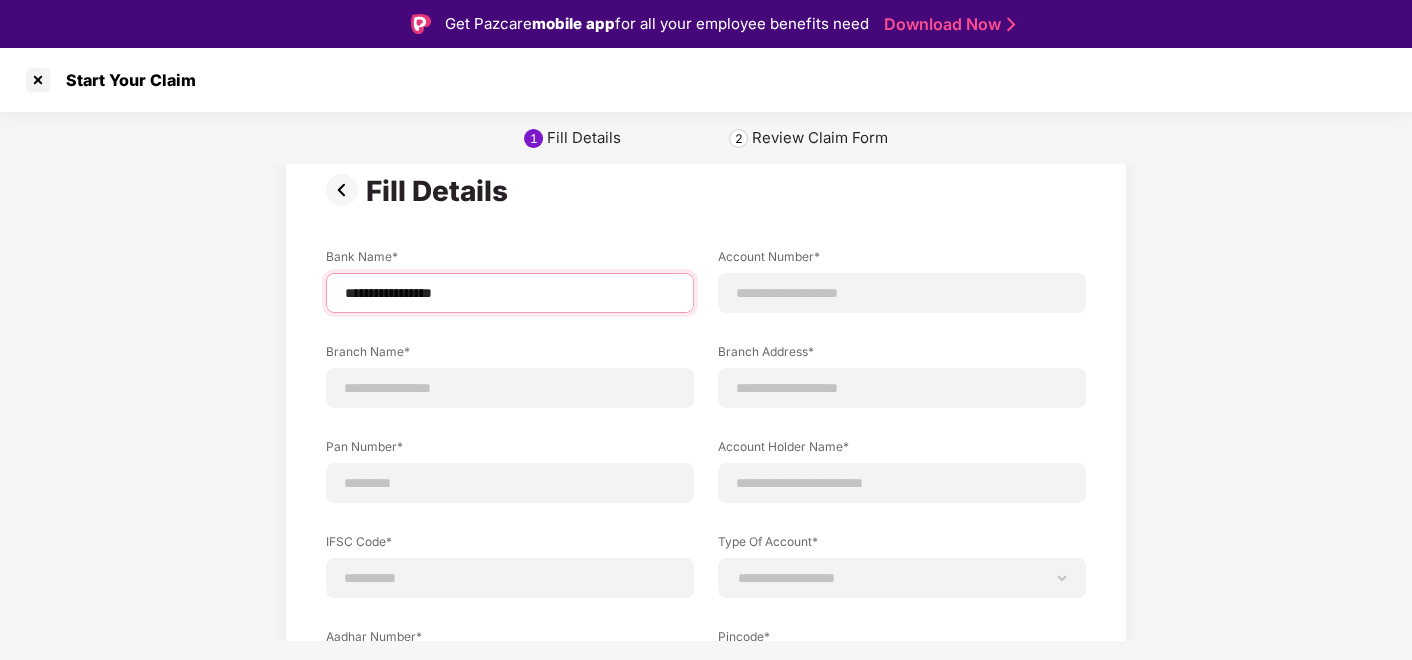 type on "**********" 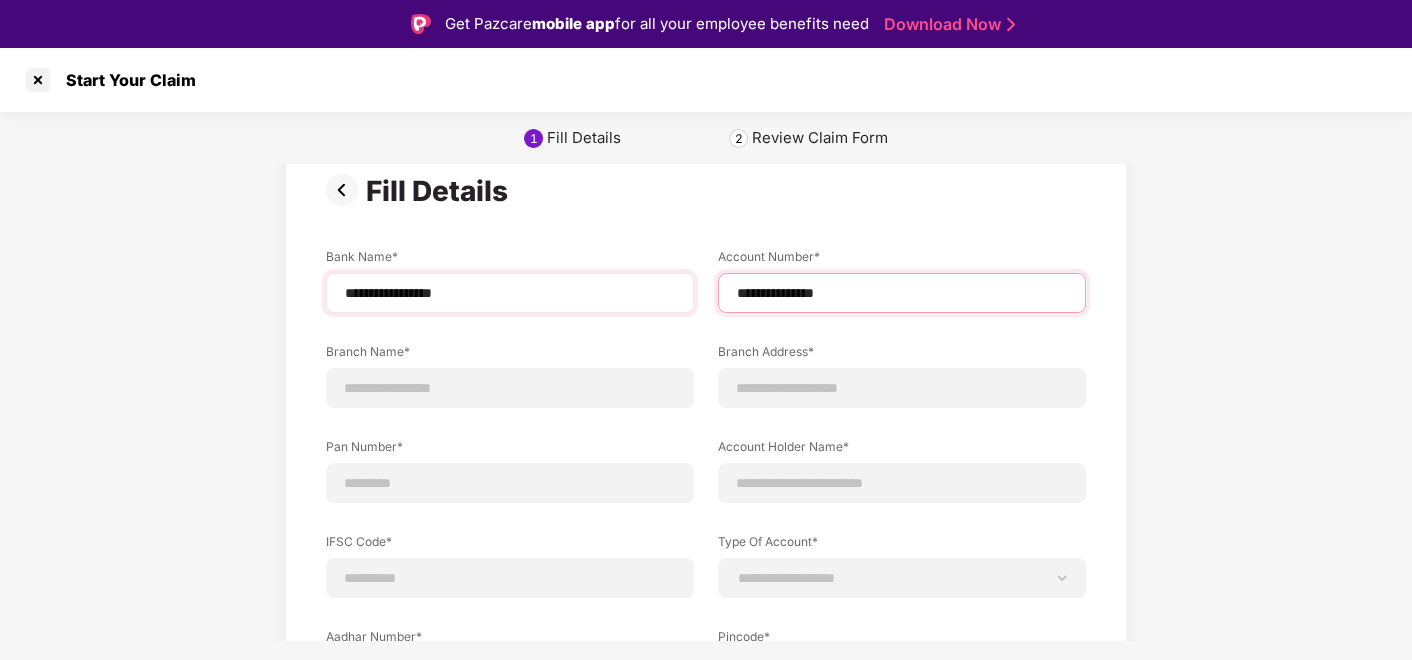 type on "**********" 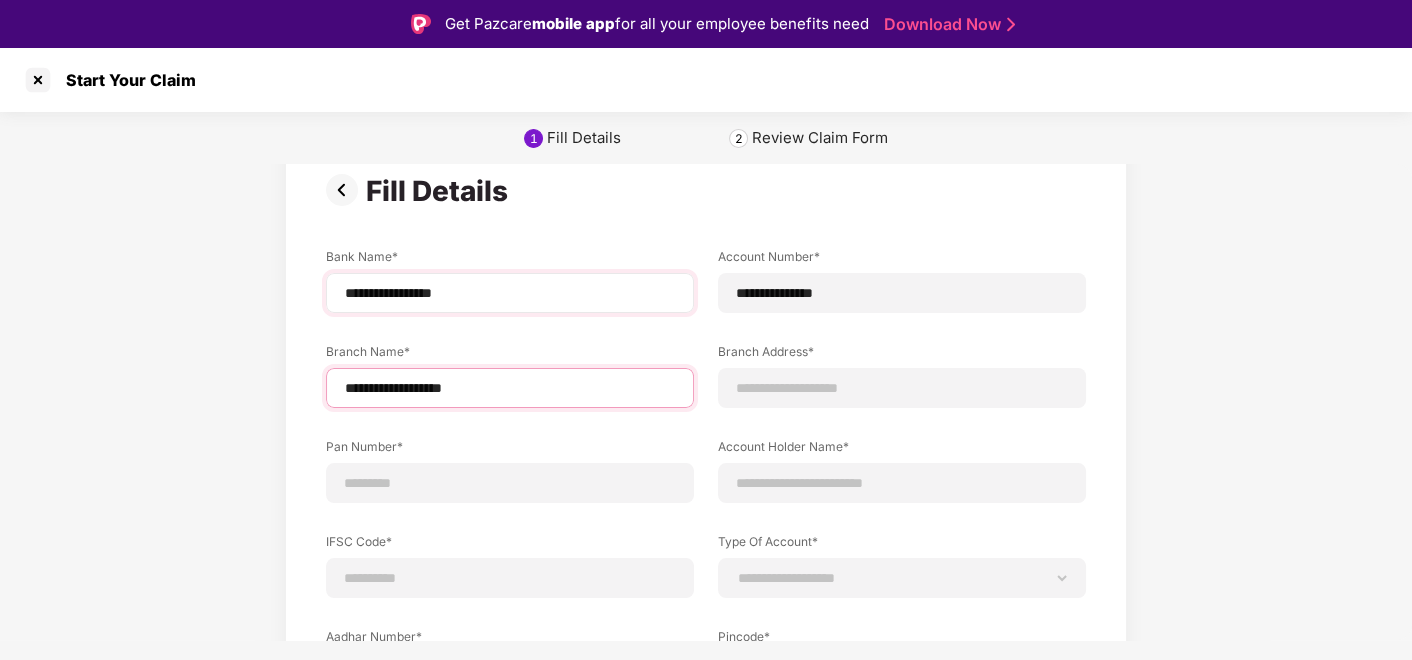 type on "**********" 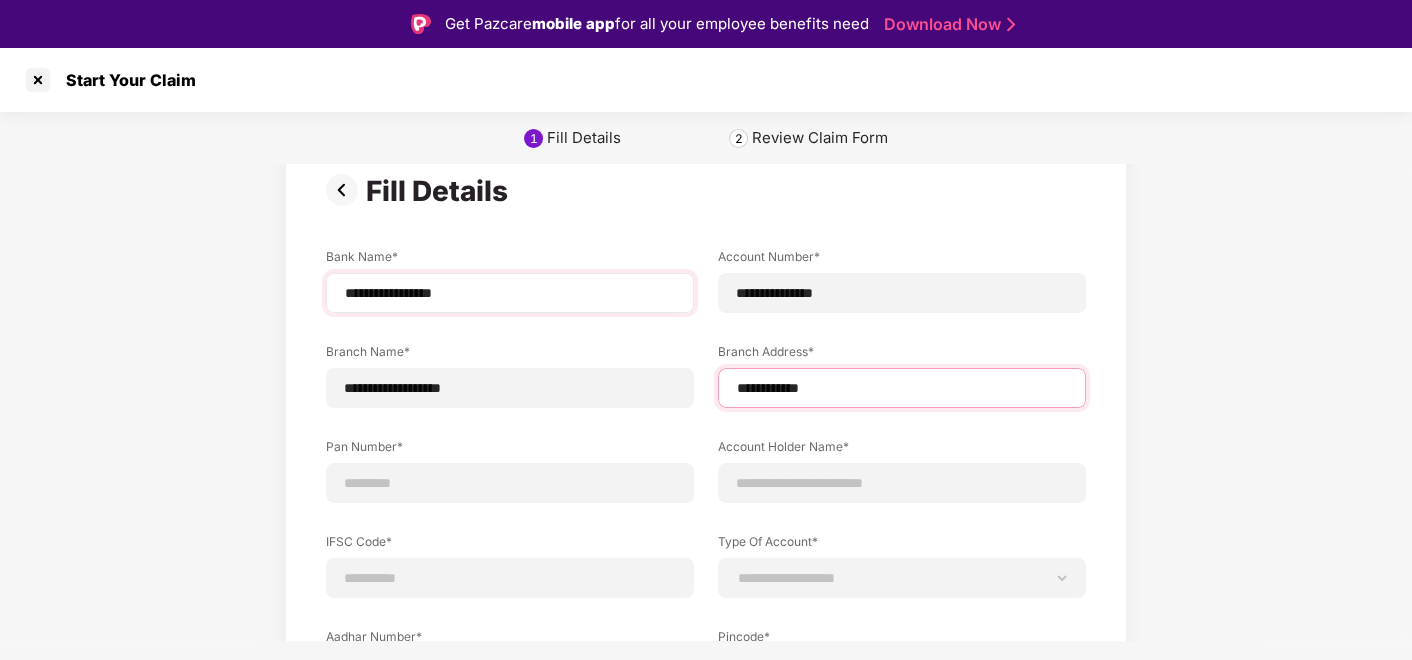 type on "**********" 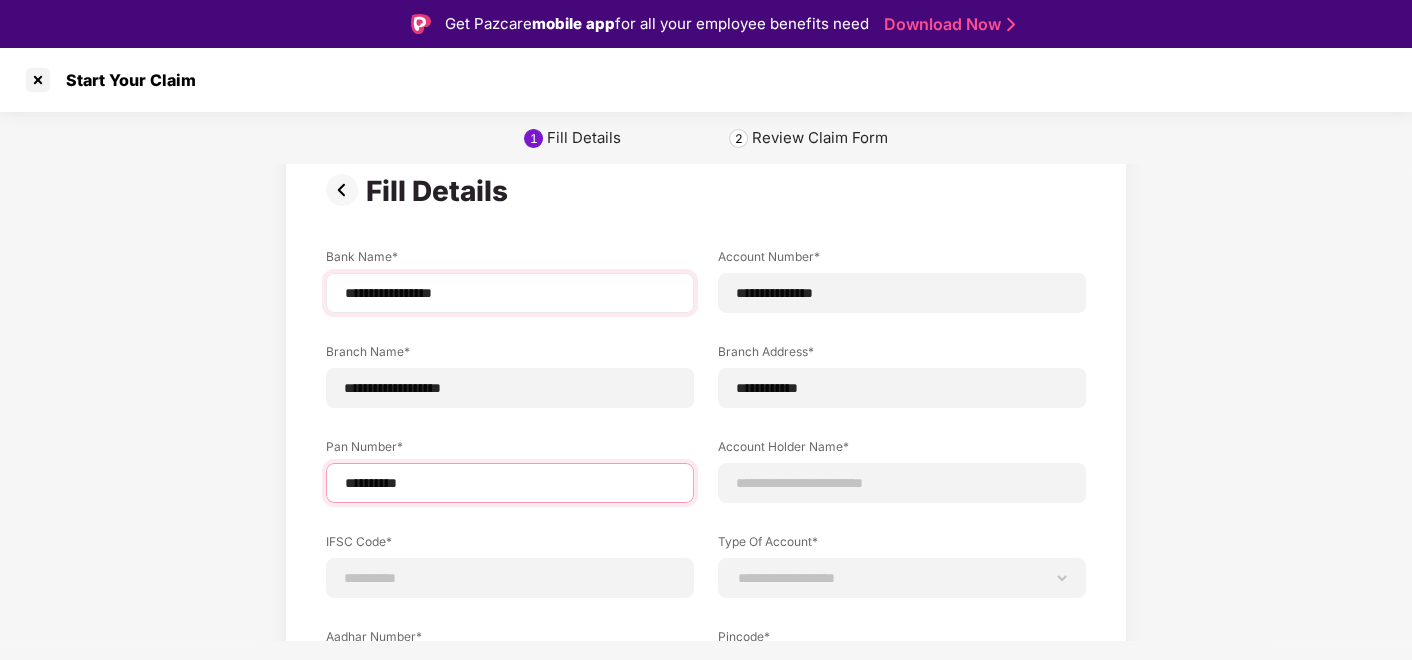 type on "**********" 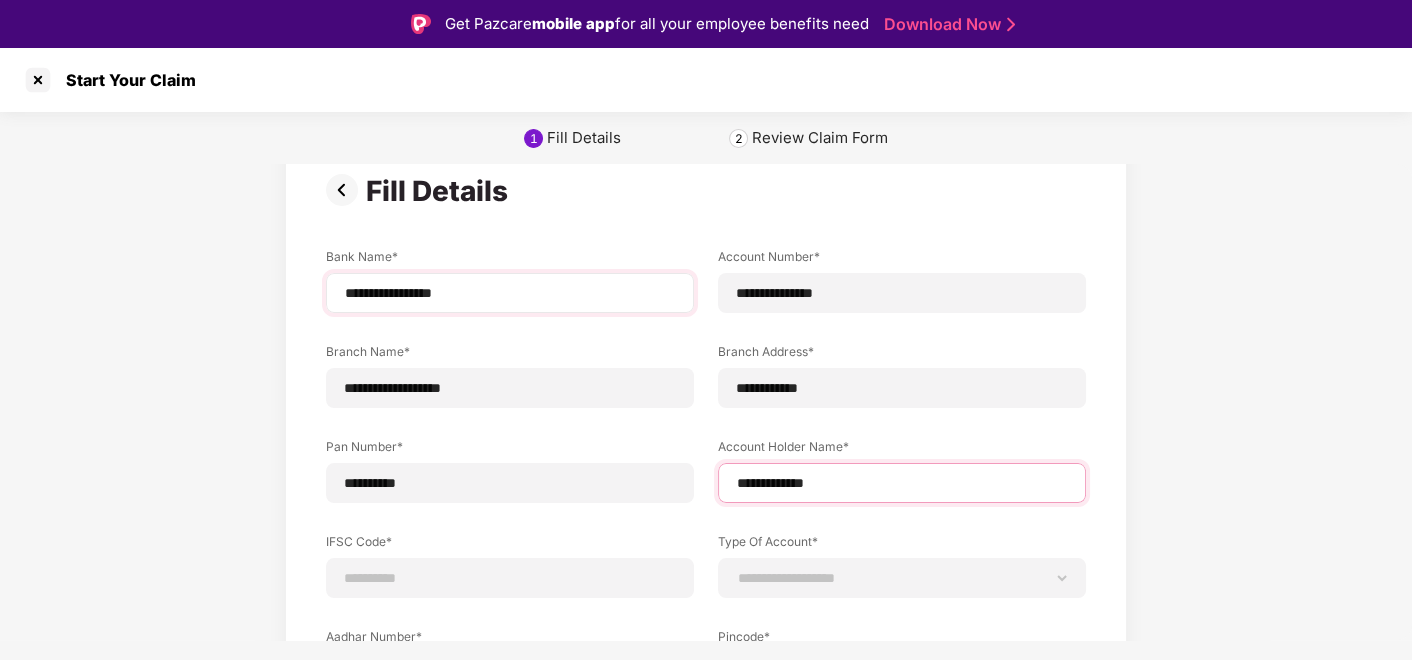 type on "**********" 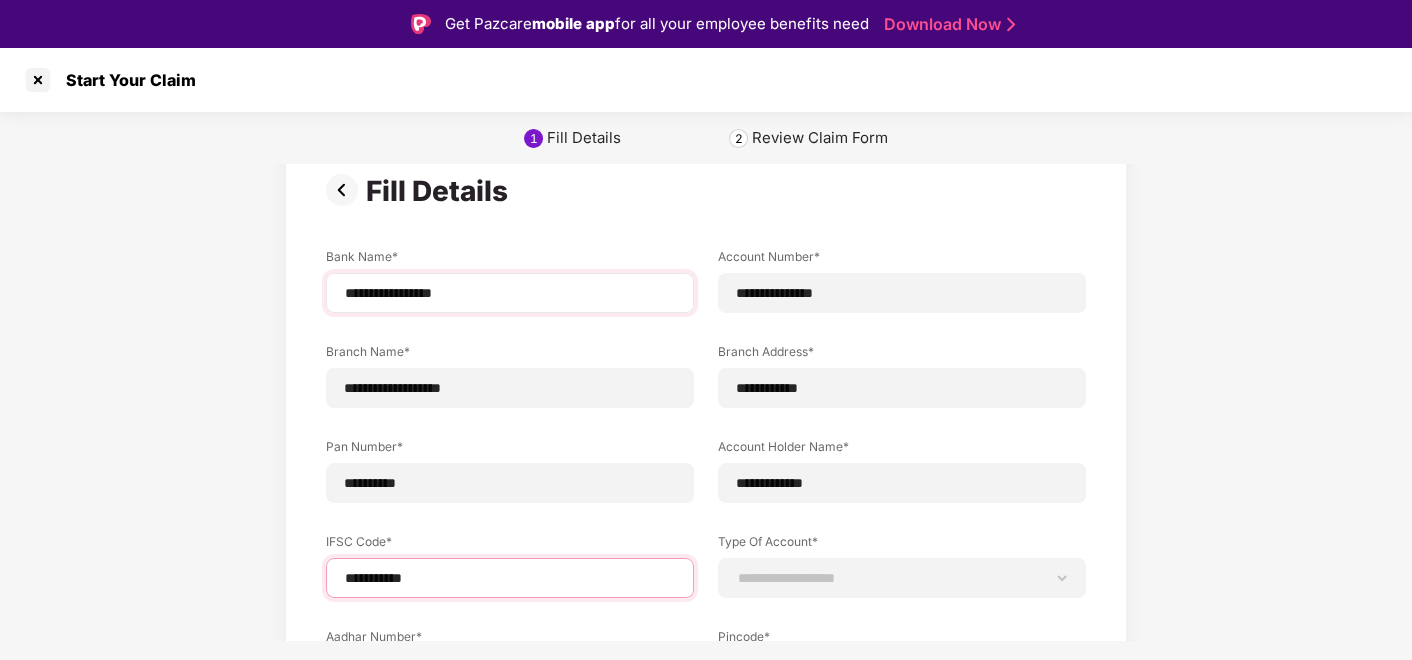 type on "**********" 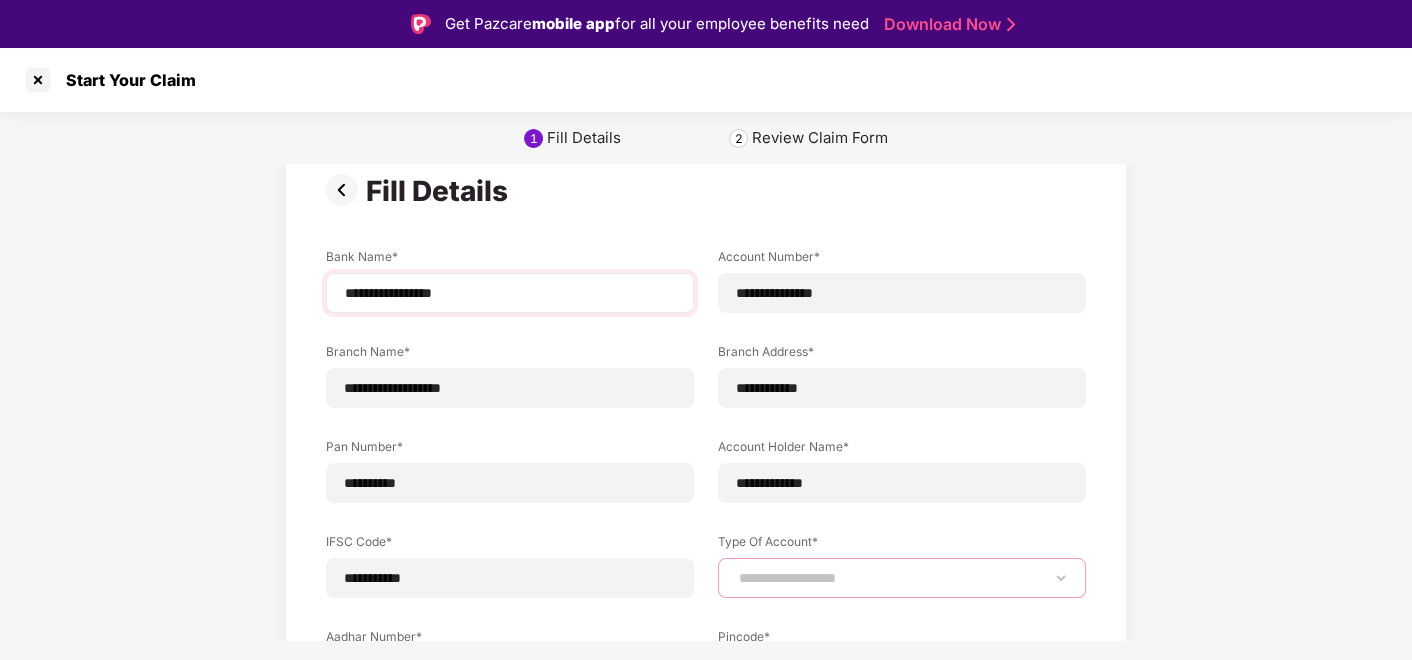 select on "*******" 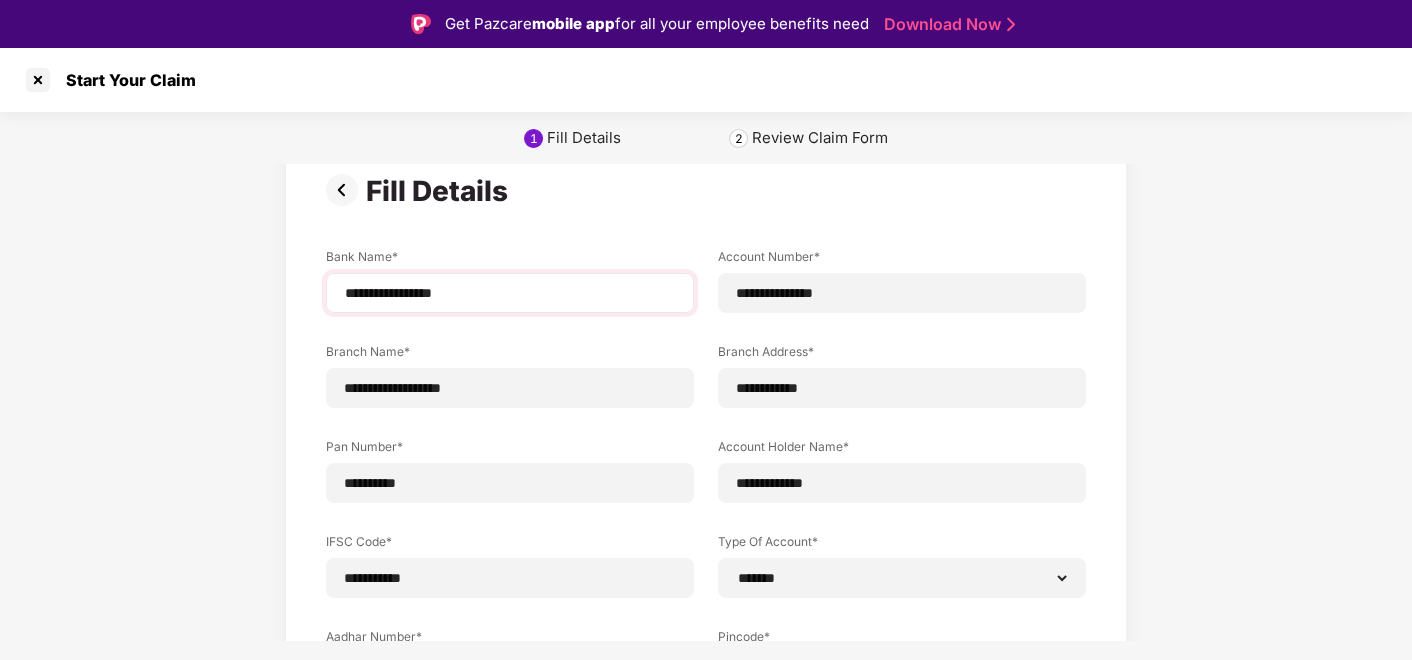 scroll, scrollTop: 300, scrollLeft: 0, axis: vertical 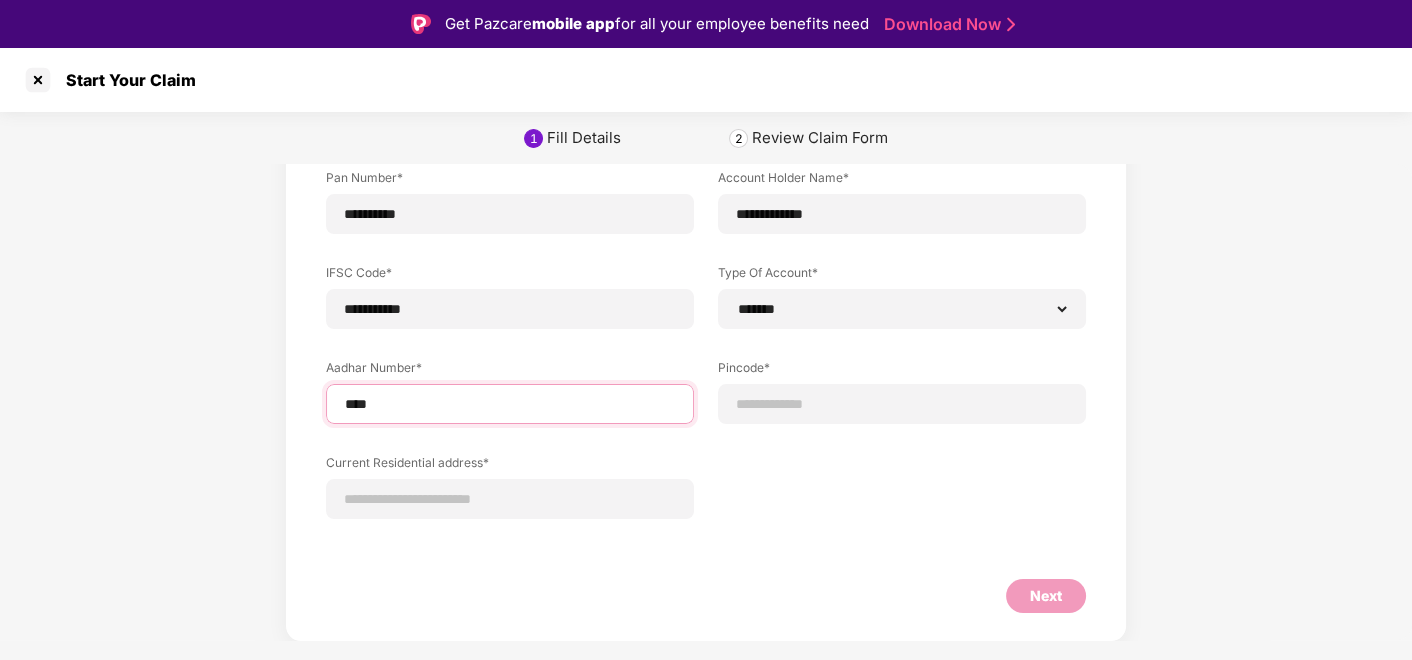 type on "**********" 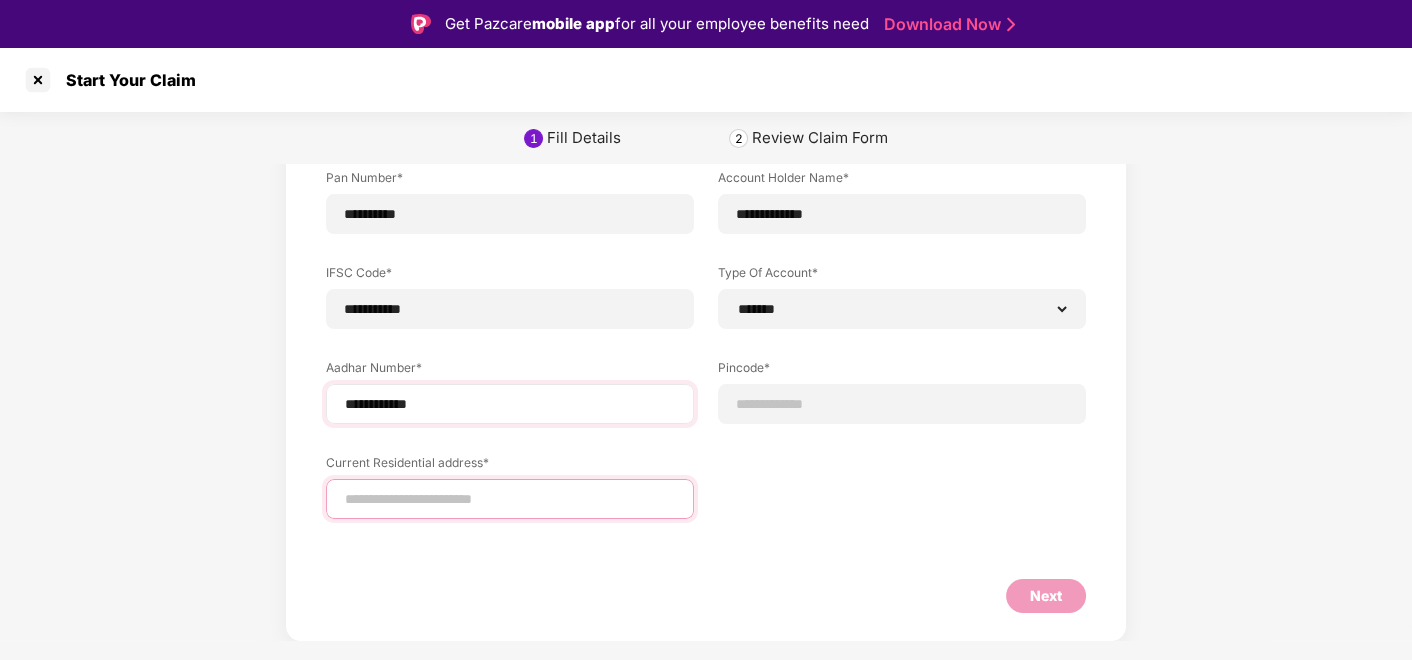 type on "**********" 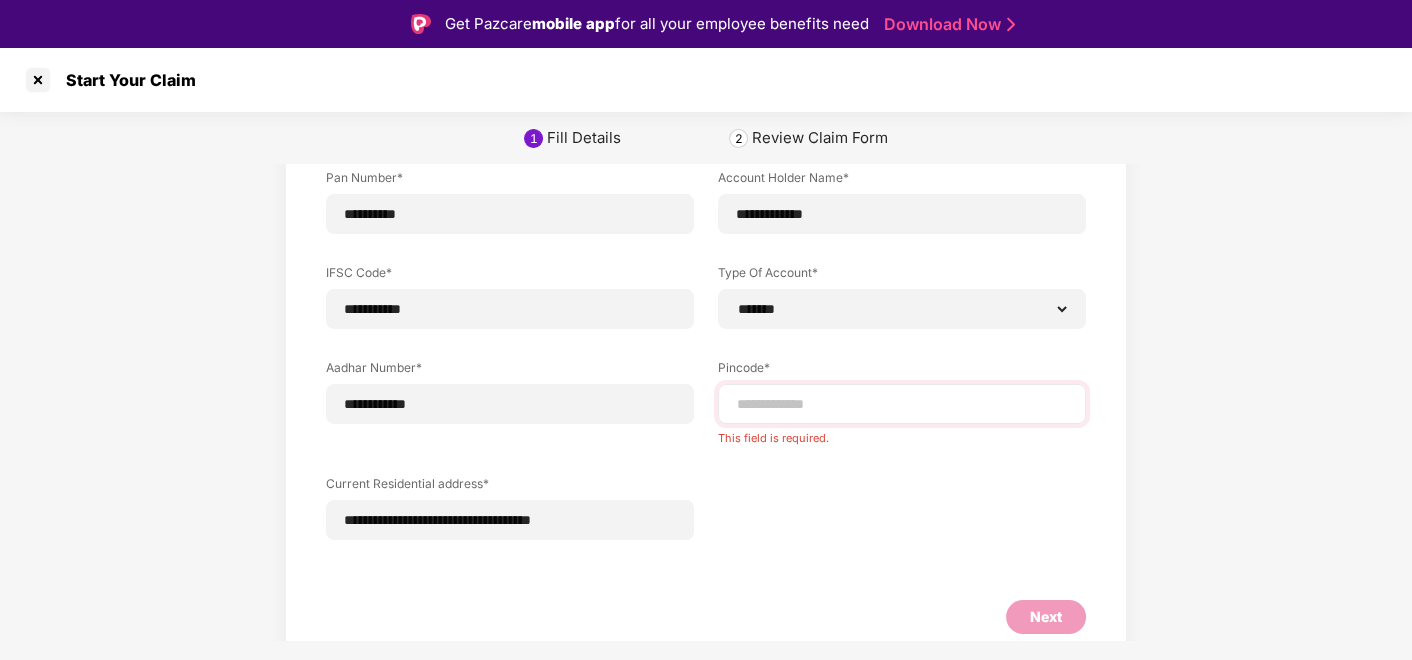 click at bounding box center [902, 404] 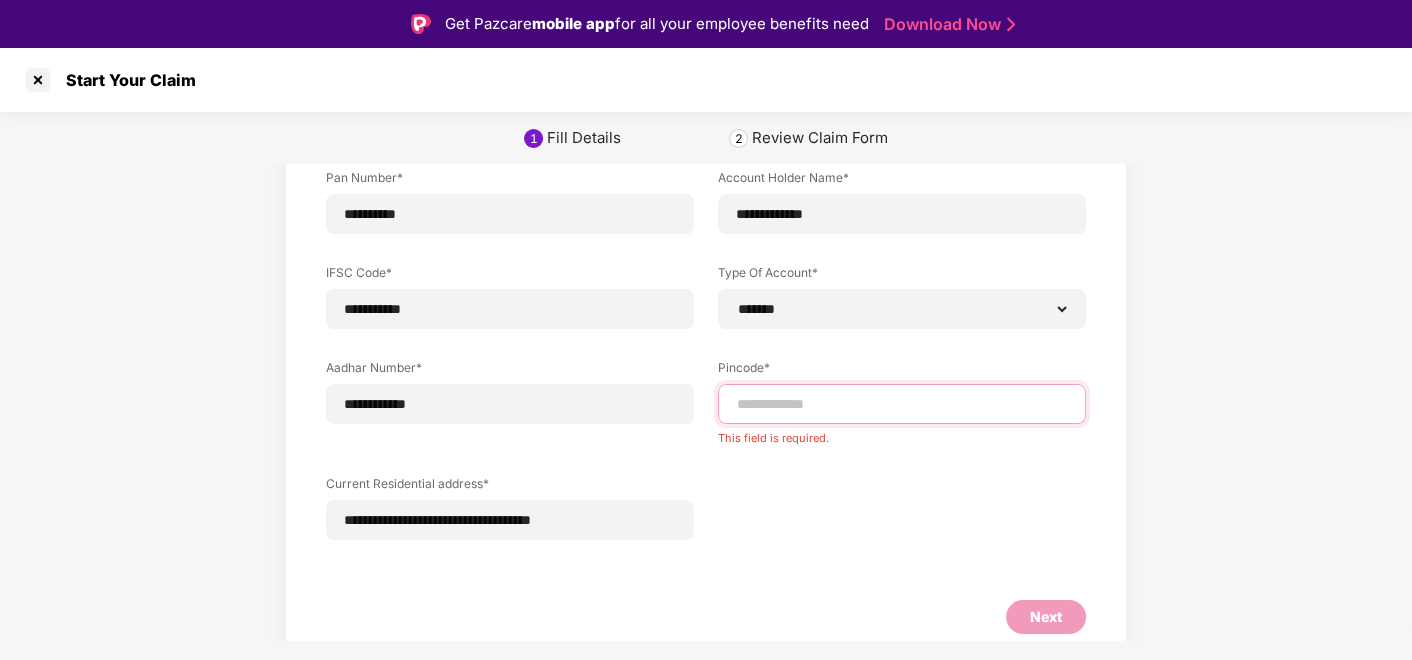 click at bounding box center (902, 404) 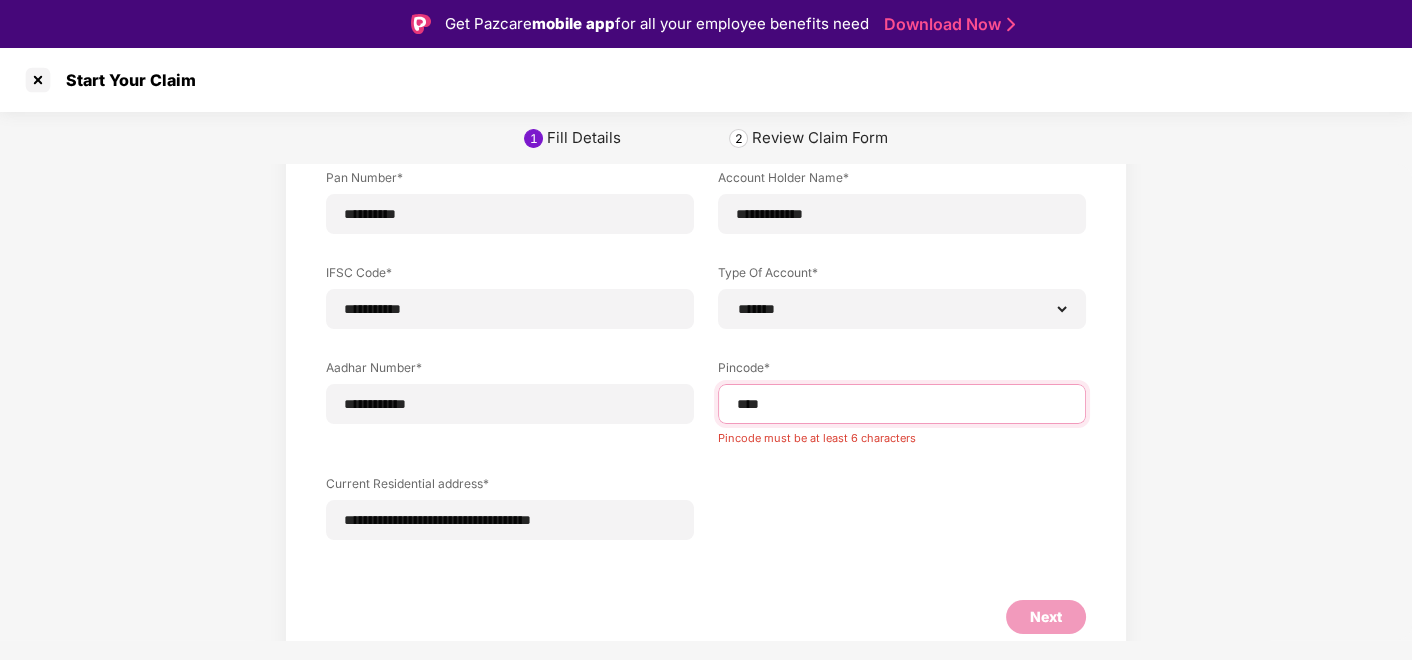 type on "*****" 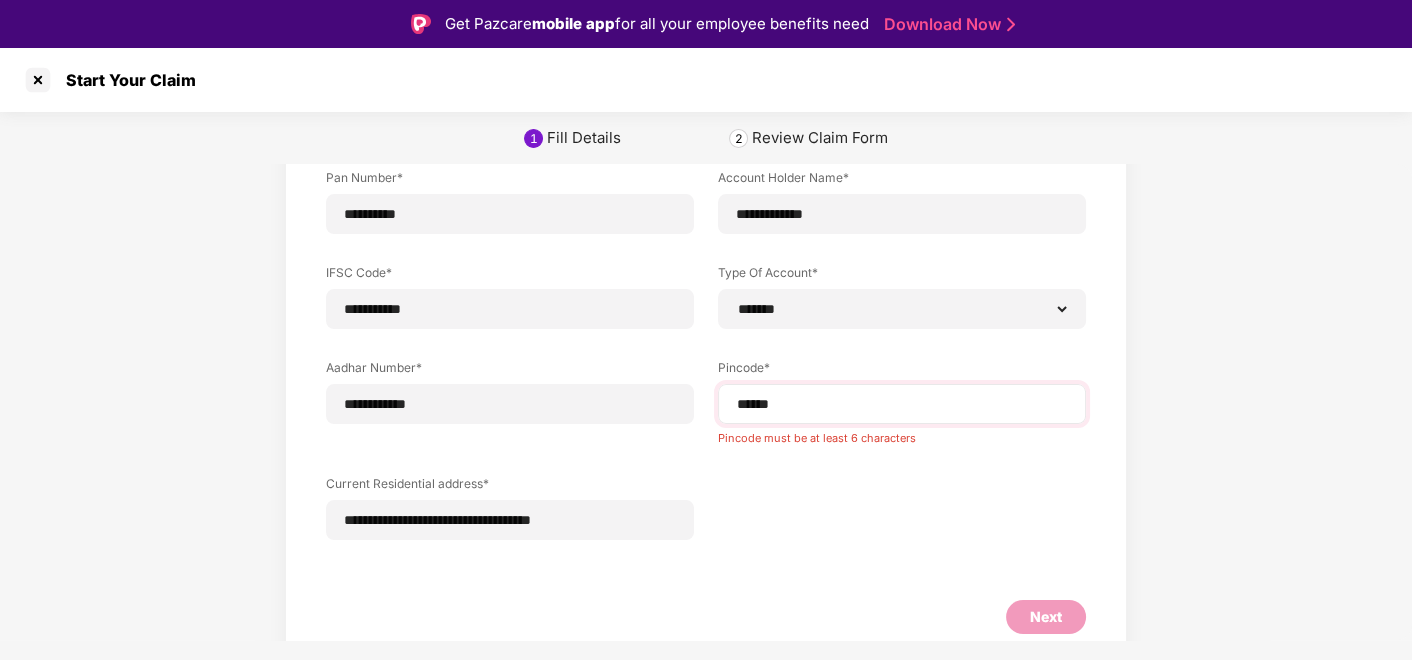 select on "*******" 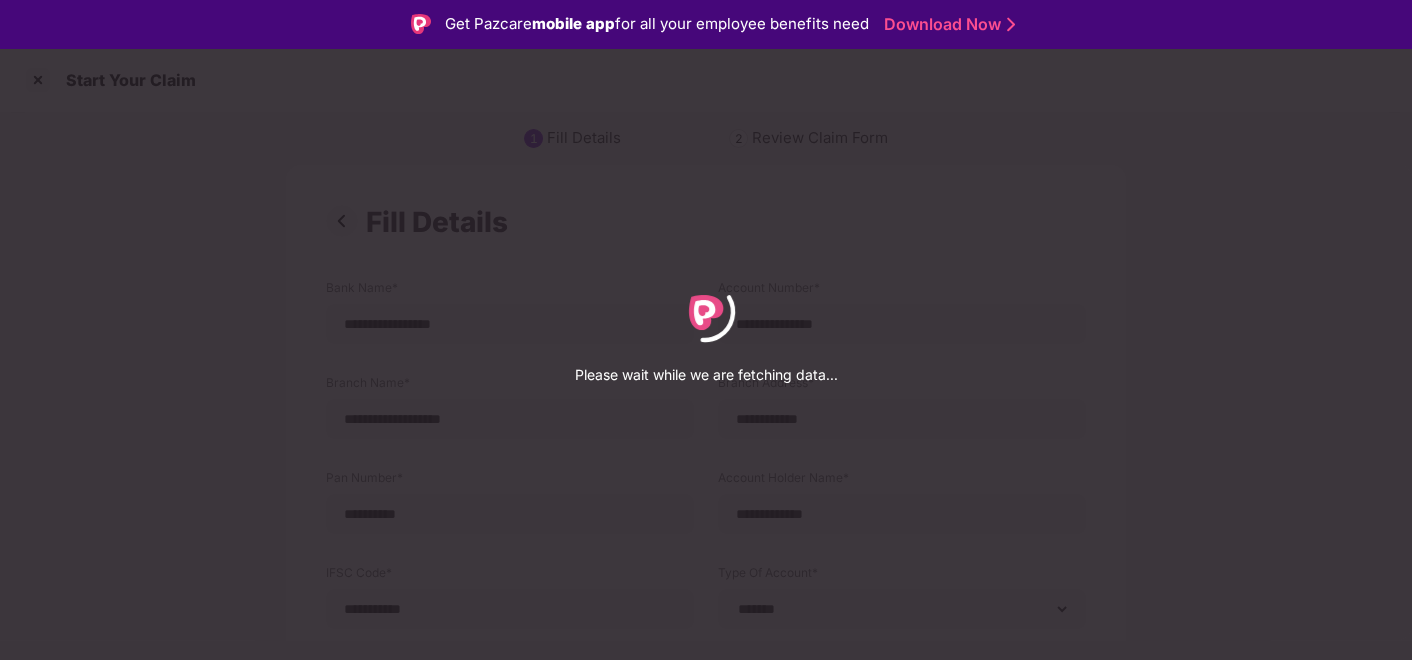select on "*******" 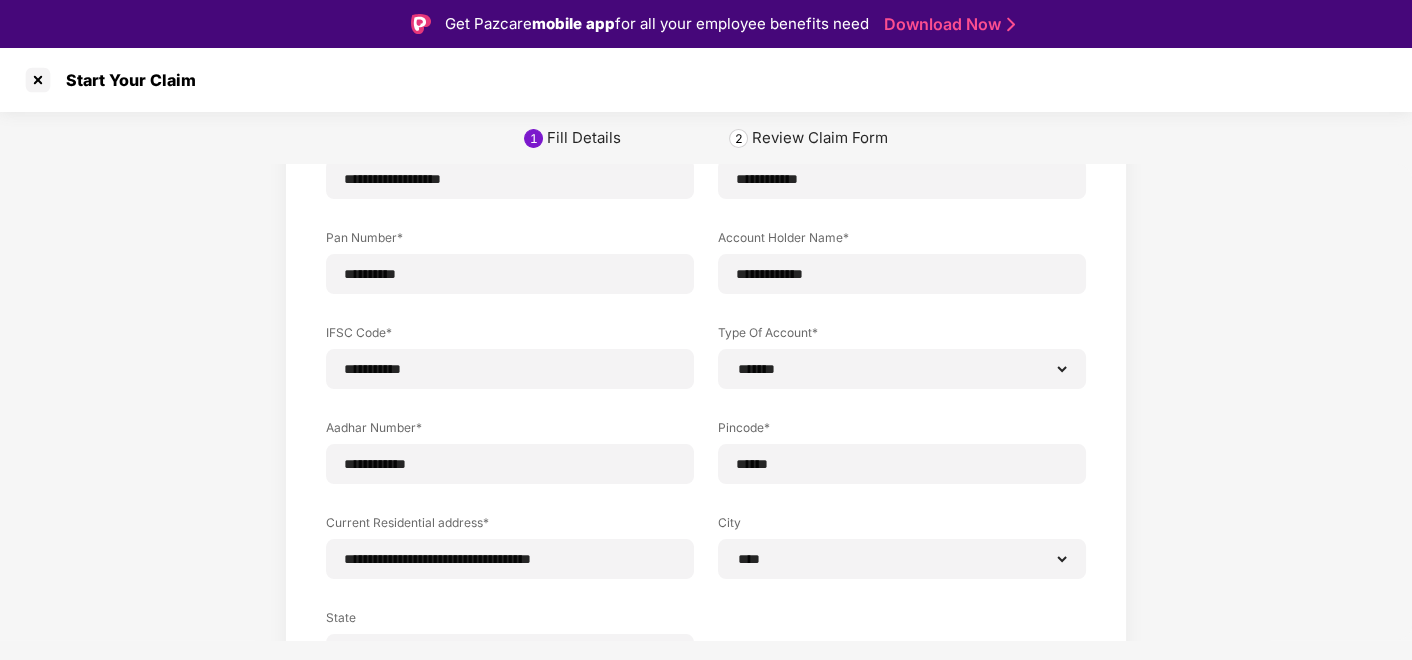 scroll, scrollTop: 396, scrollLeft: 0, axis: vertical 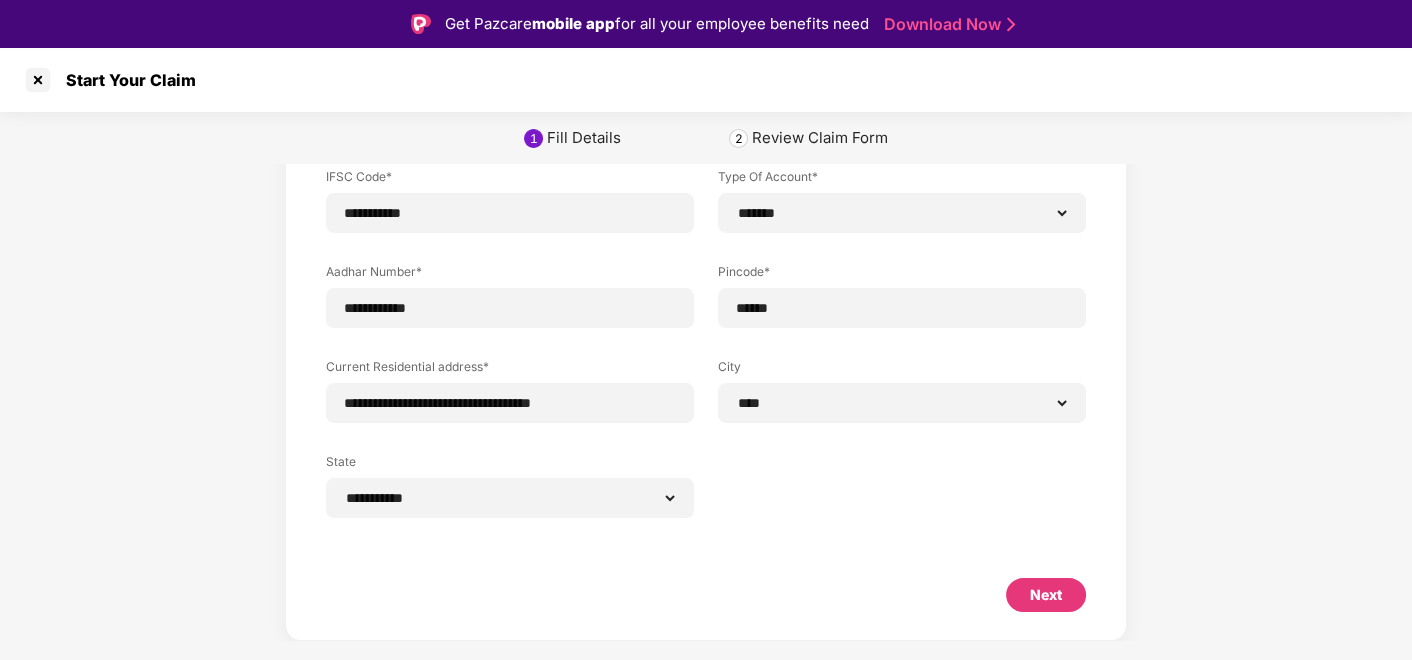 click on "Next" at bounding box center (1046, 595) 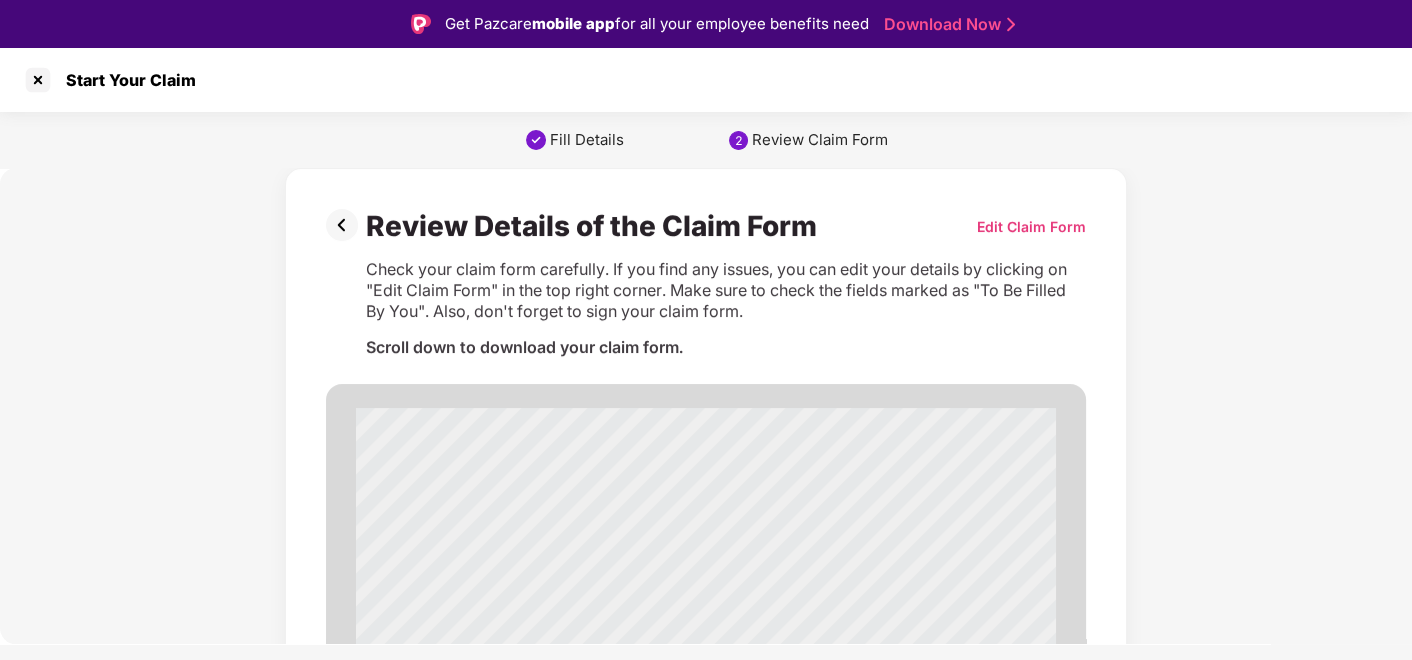 scroll, scrollTop: 3026, scrollLeft: 0, axis: vertical 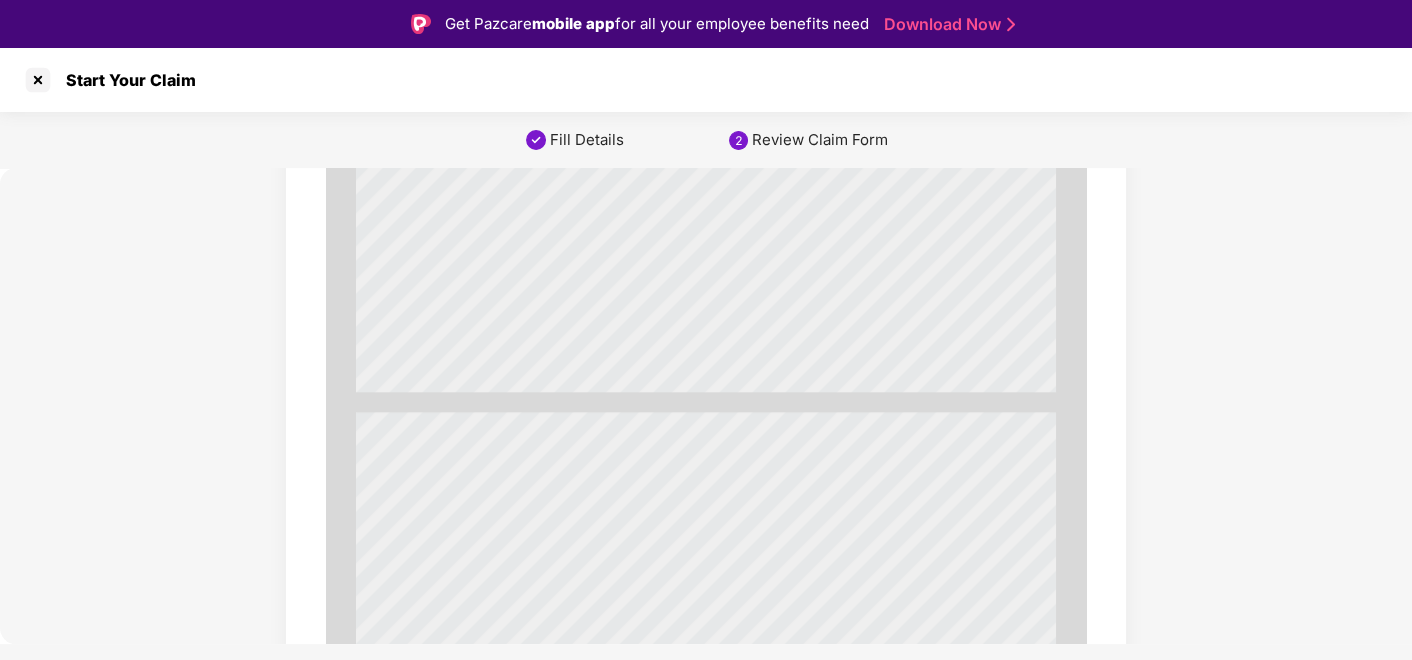 click on "Mailing Address: ICICI Lombard Healthcare, ICICI Bank T ower , Plot No. 12, Financial District, Nanakram Guda, Gachibowli, Hyderabad, [STATE]-[PINCODE] Registered Office Address: ICICI Lombard House, 414, V eer Savarkar Marg , Near Siddhi Vinayak T emple, P rabhadevi, Mumbai [PINCODE]. Visit us at: www .icicilombard.com. E-Mail us at: [EMAIL]. Toll F ree Number: [PHONE]. Toll F ree F ax Number: [PHONE] IRD A R S.No. Y" at bounding box center (706, 3365) 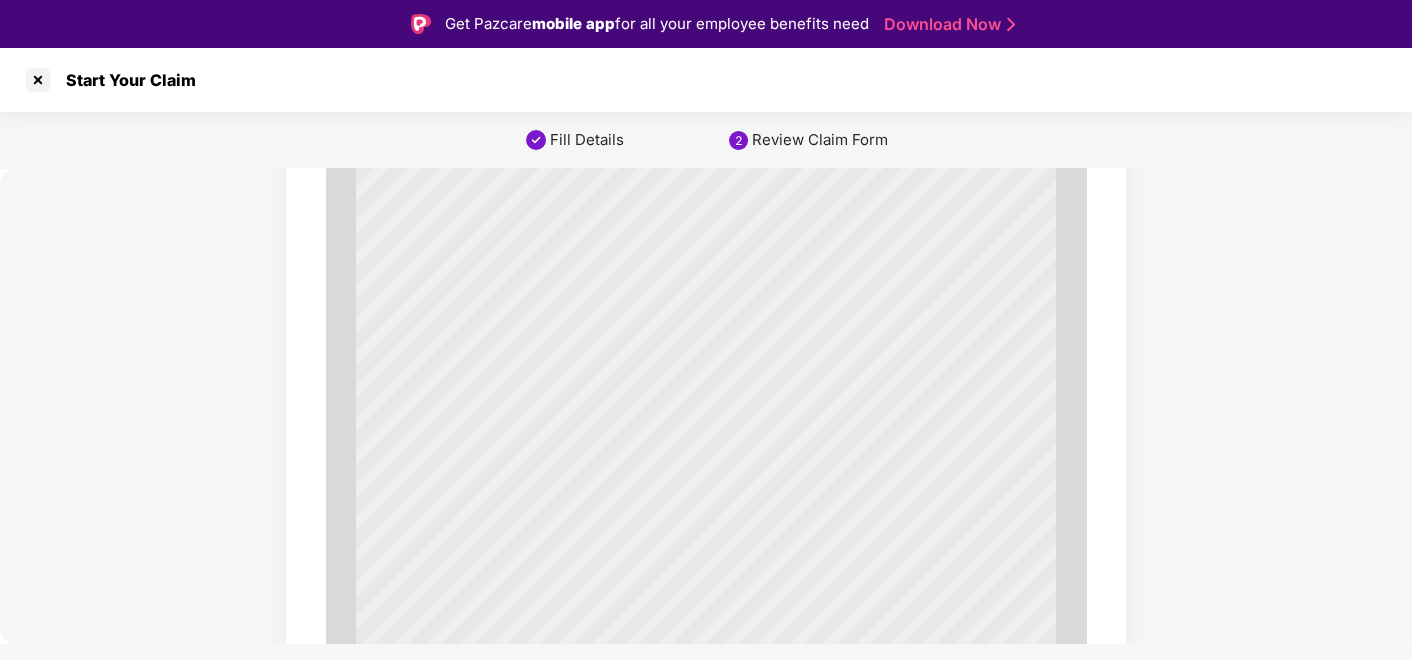 scroll, scrollTop: 11969, scrollLeft: 0, axis: vertical 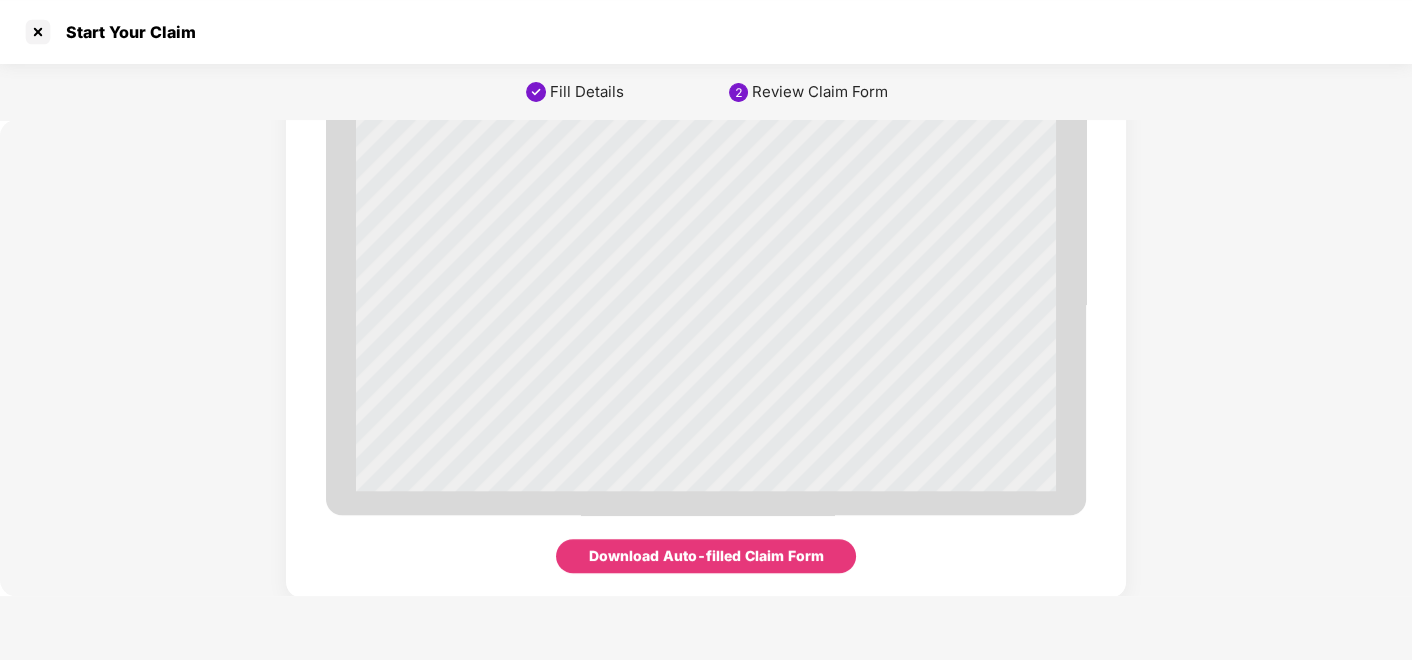 click on "Download Auto-filled Claim Form" at bounding box center [706, 556] 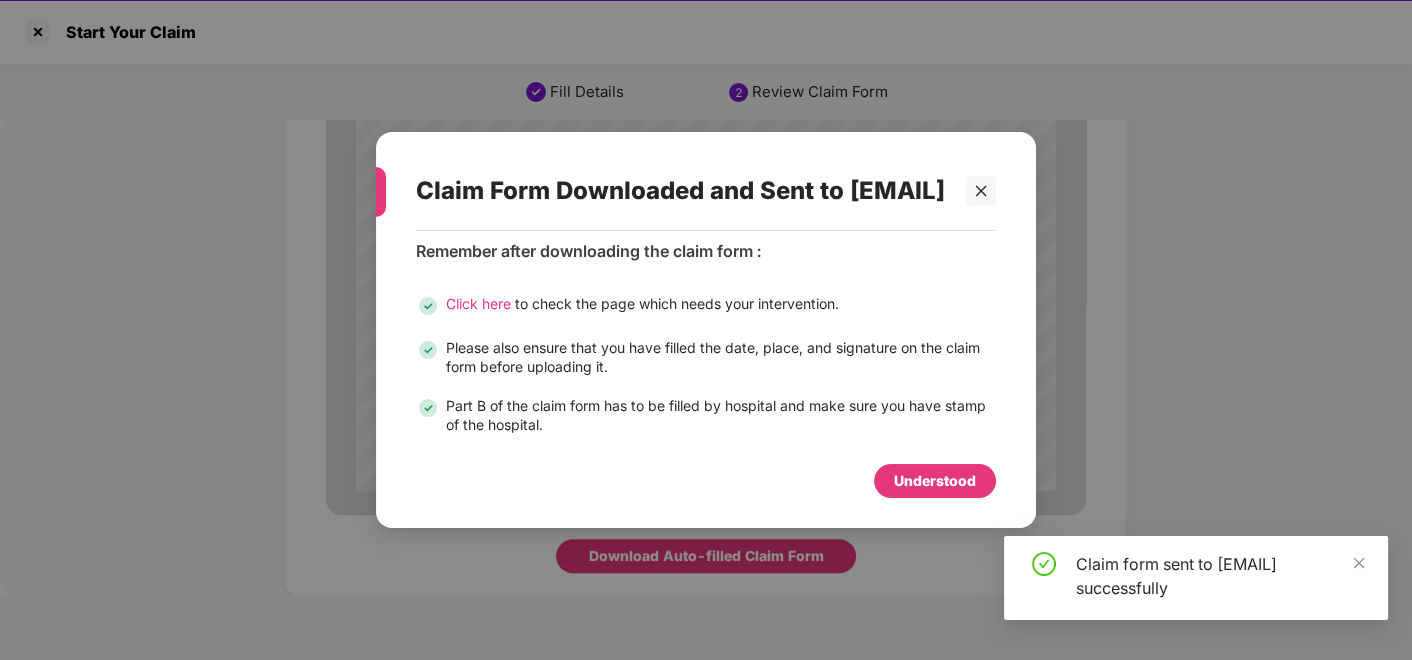 click on "Understood" at bounding box center [935, 481] 